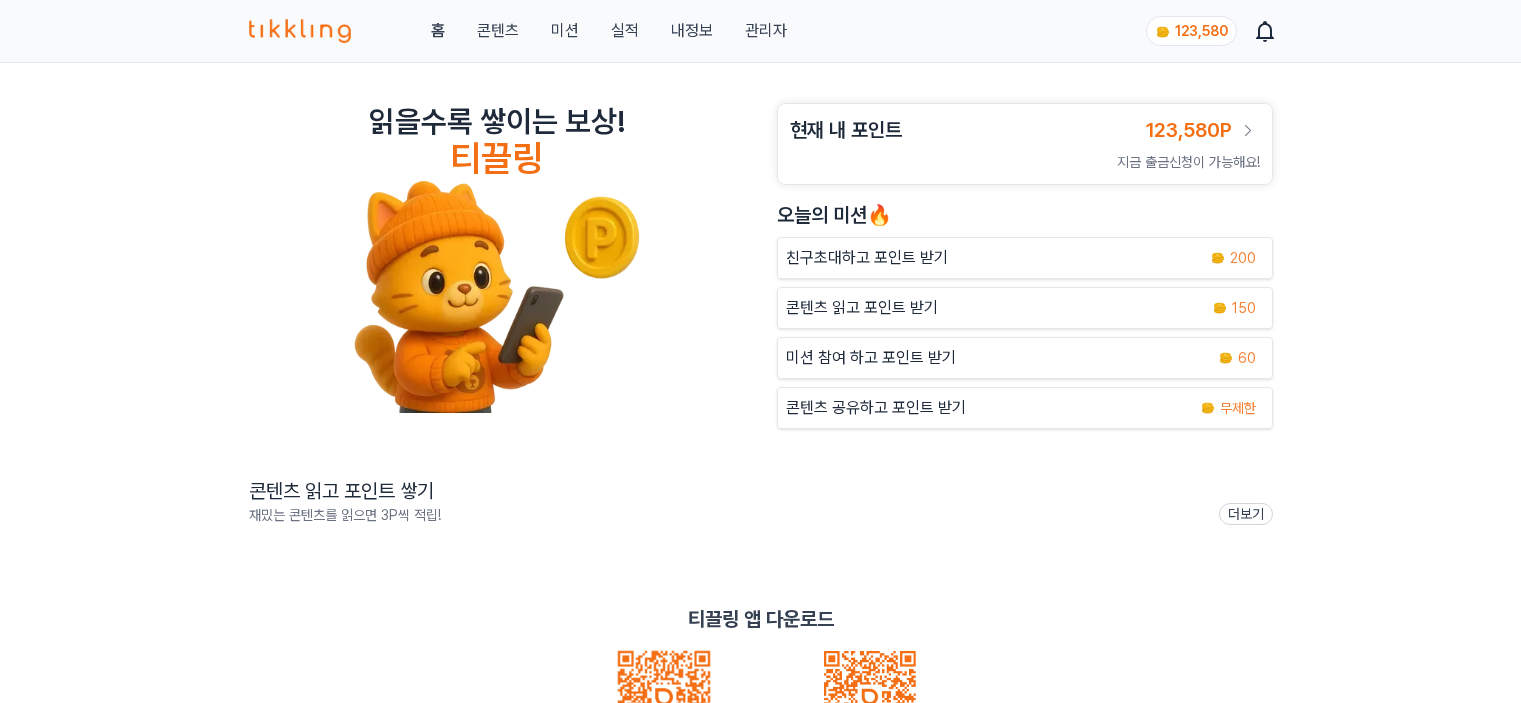 scroll, scrollTop: 0, scrollLeft: 0, axis: both 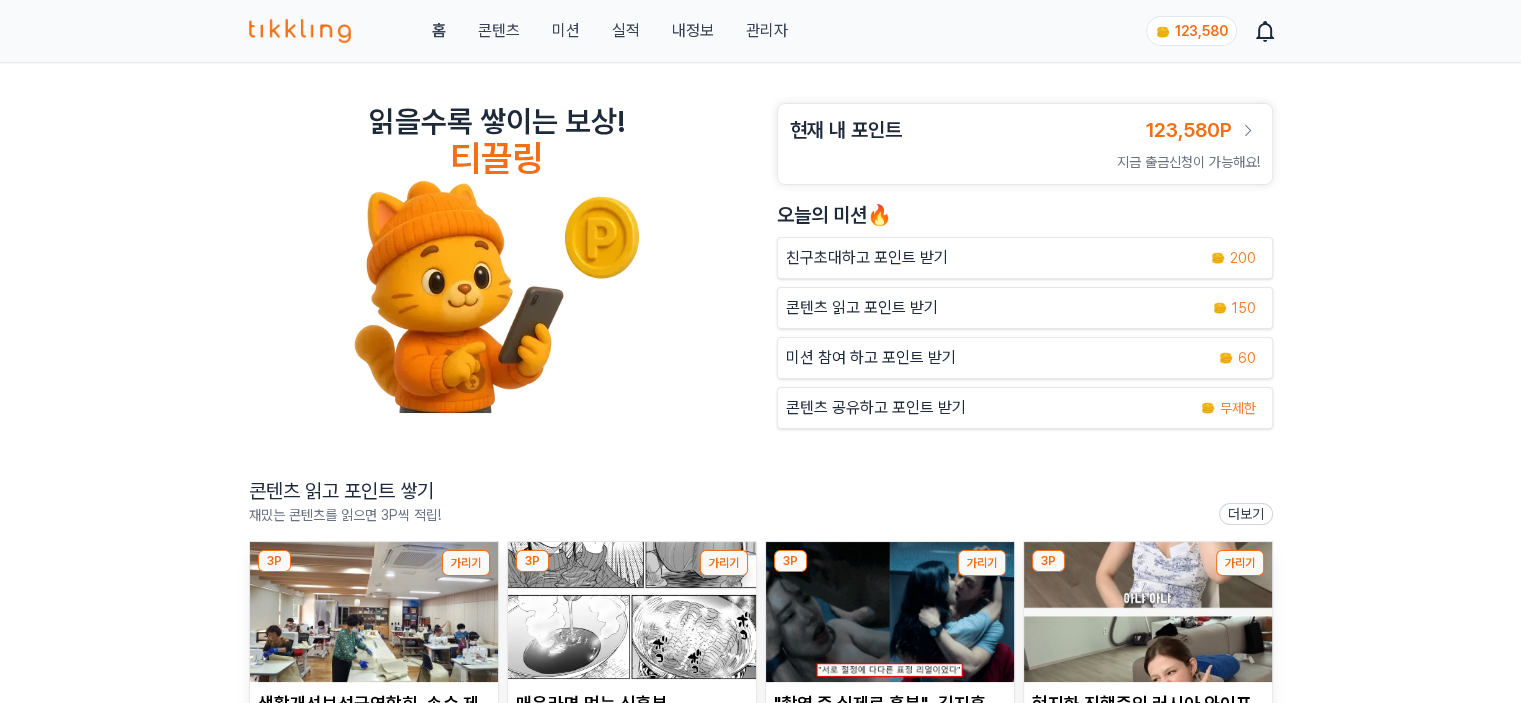click on "관리자" at bounding box center (766, 31) 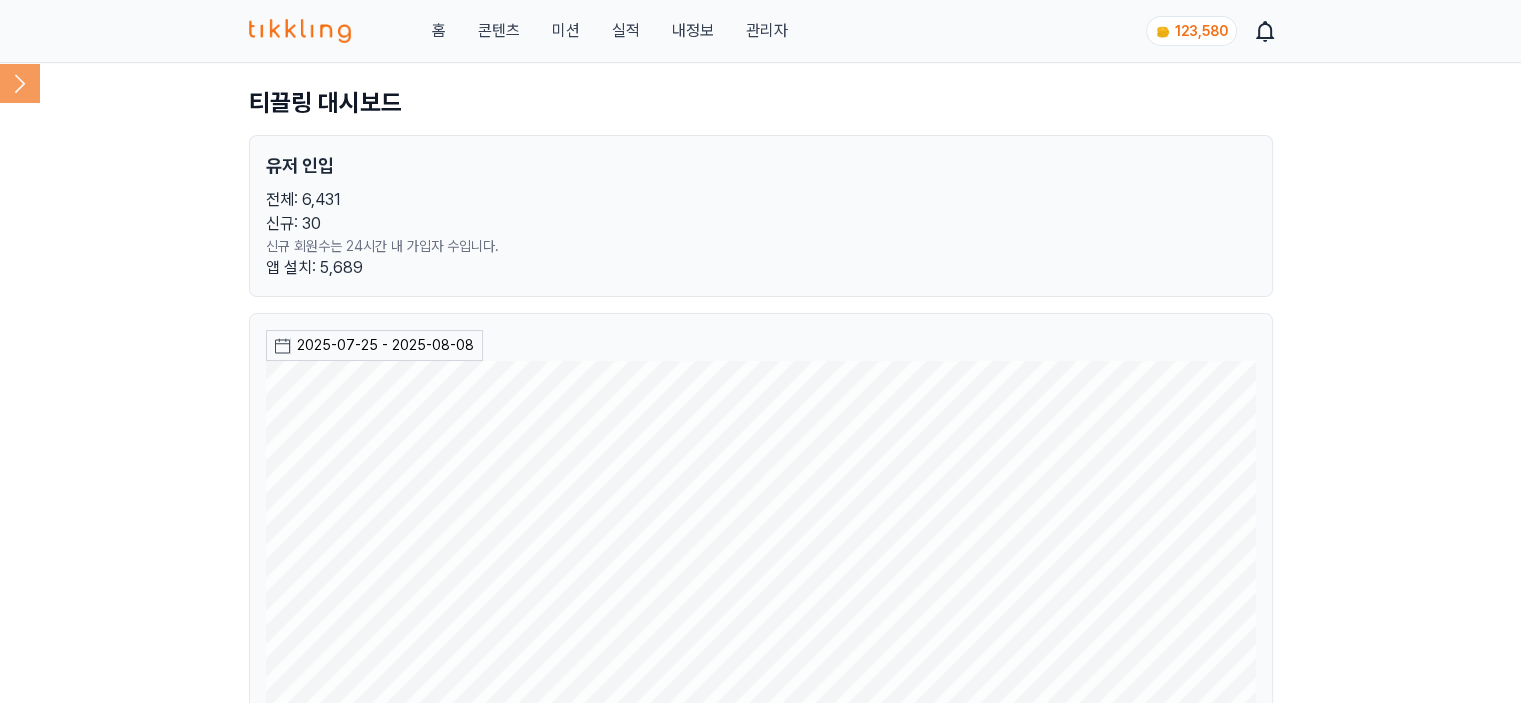 click 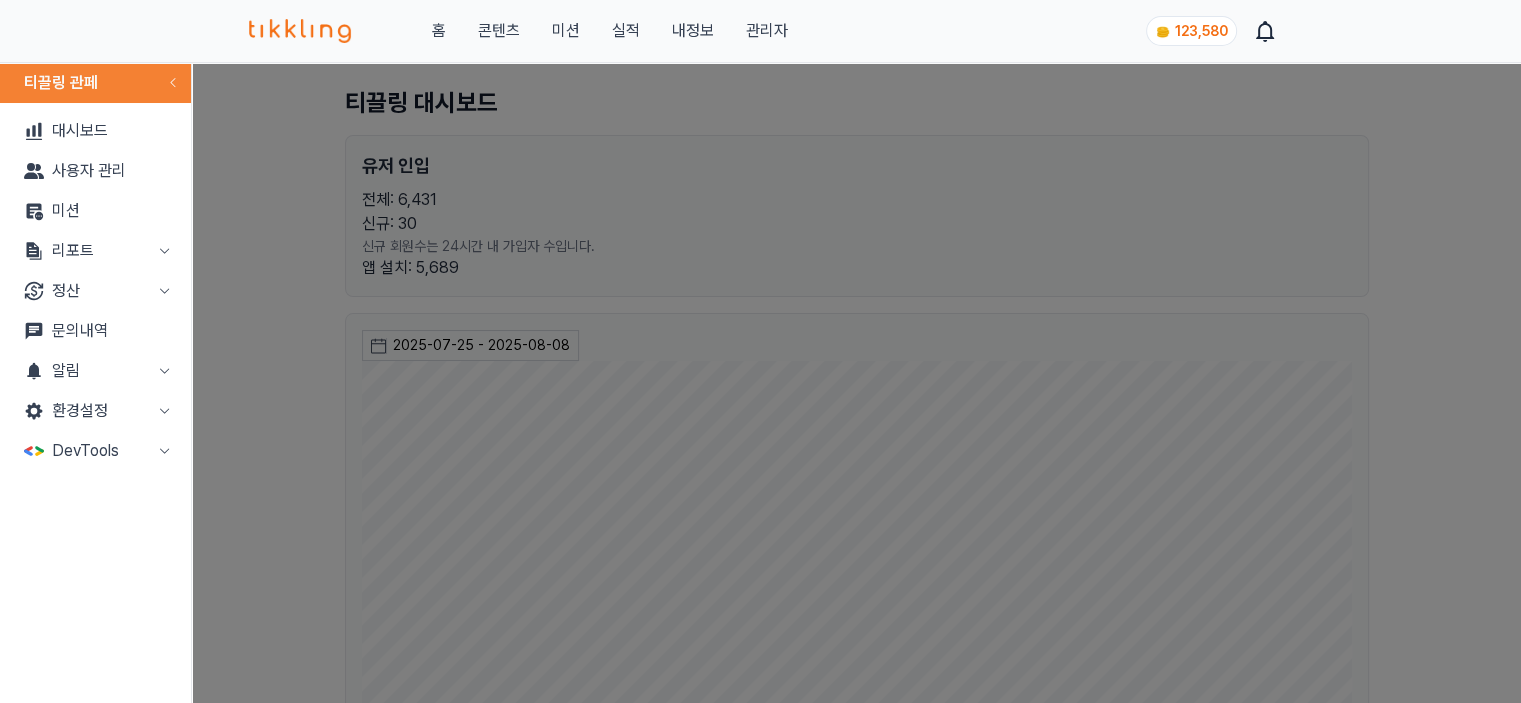 click on "리포트" at bounding box center (95, 251) 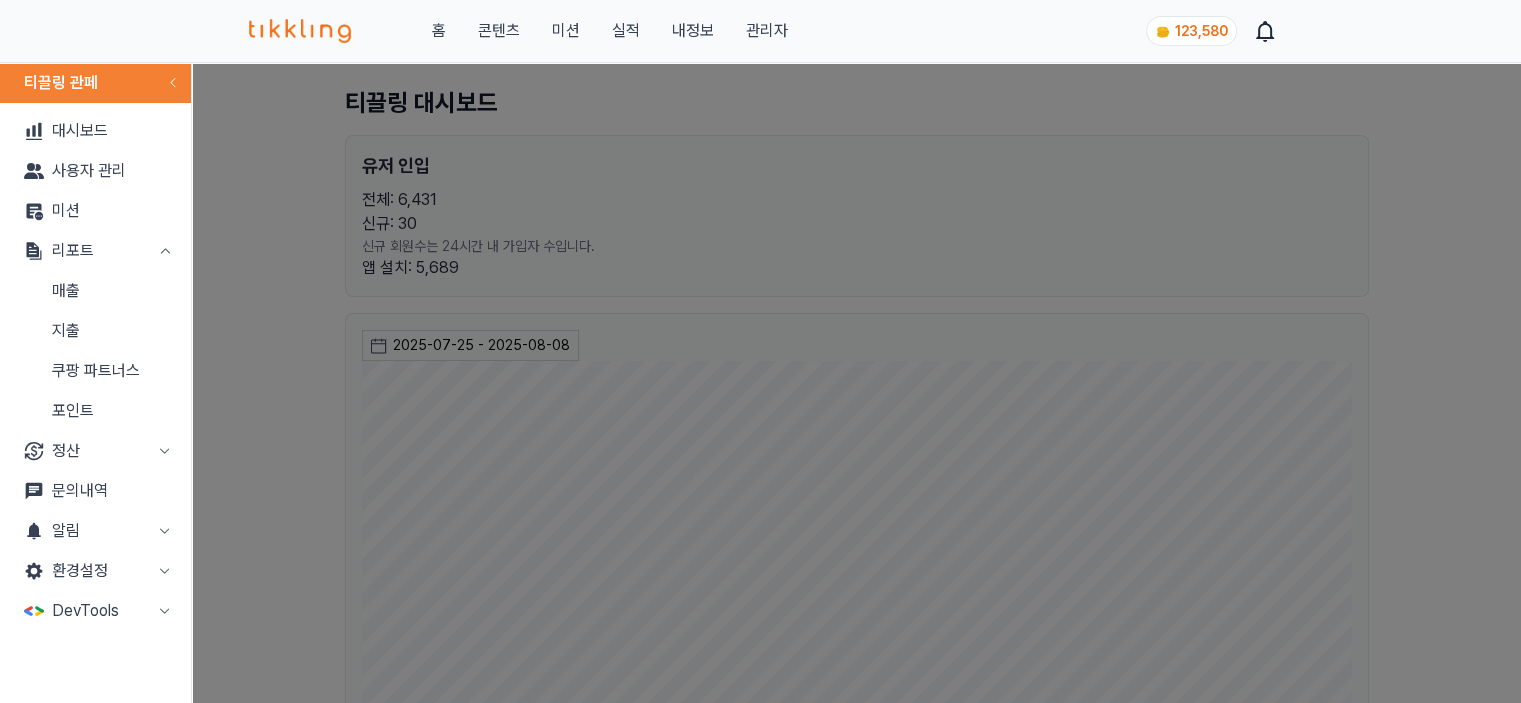 click on "매출" at bounding box center [95, 291] 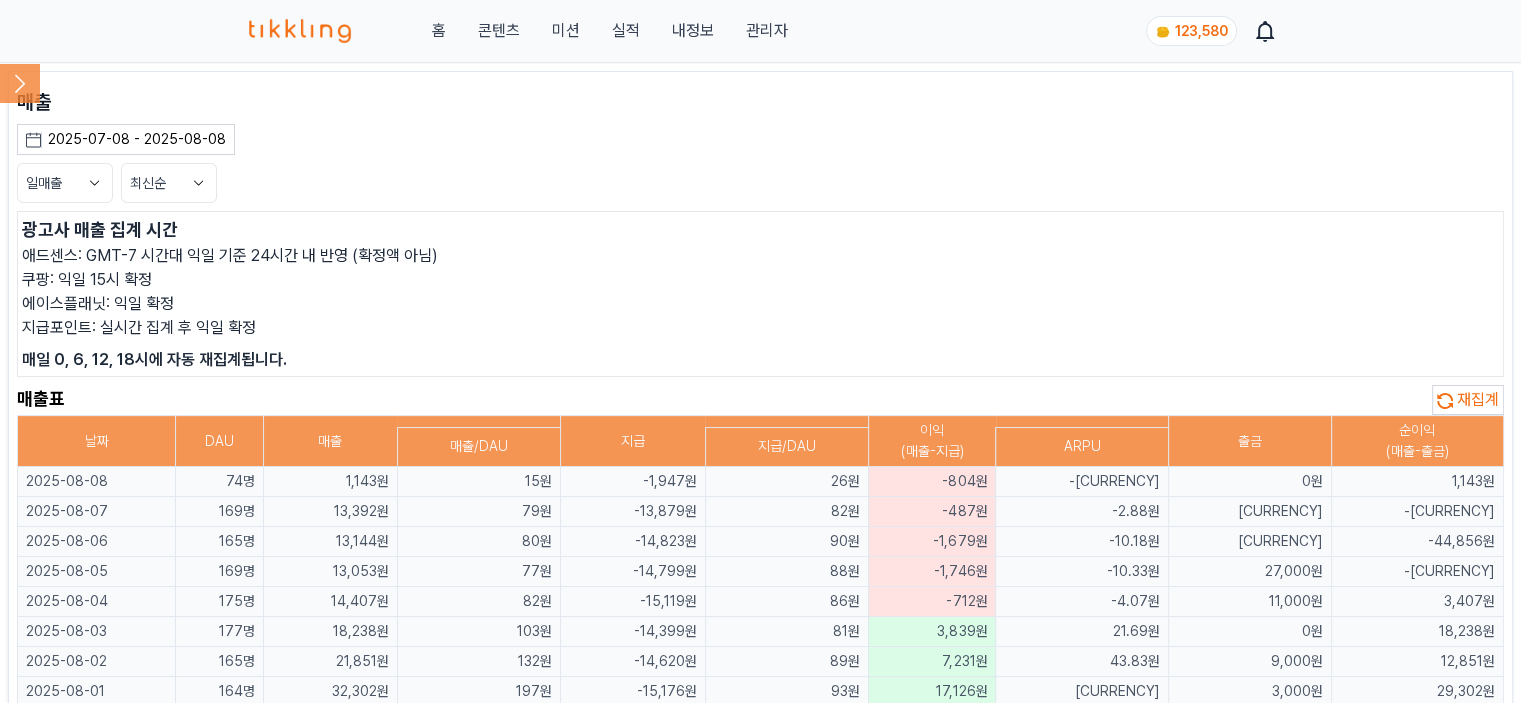 click on "매일 0, 6, 12, 18시에 자동 재집계됩니다." at bounding box center [760, 360] 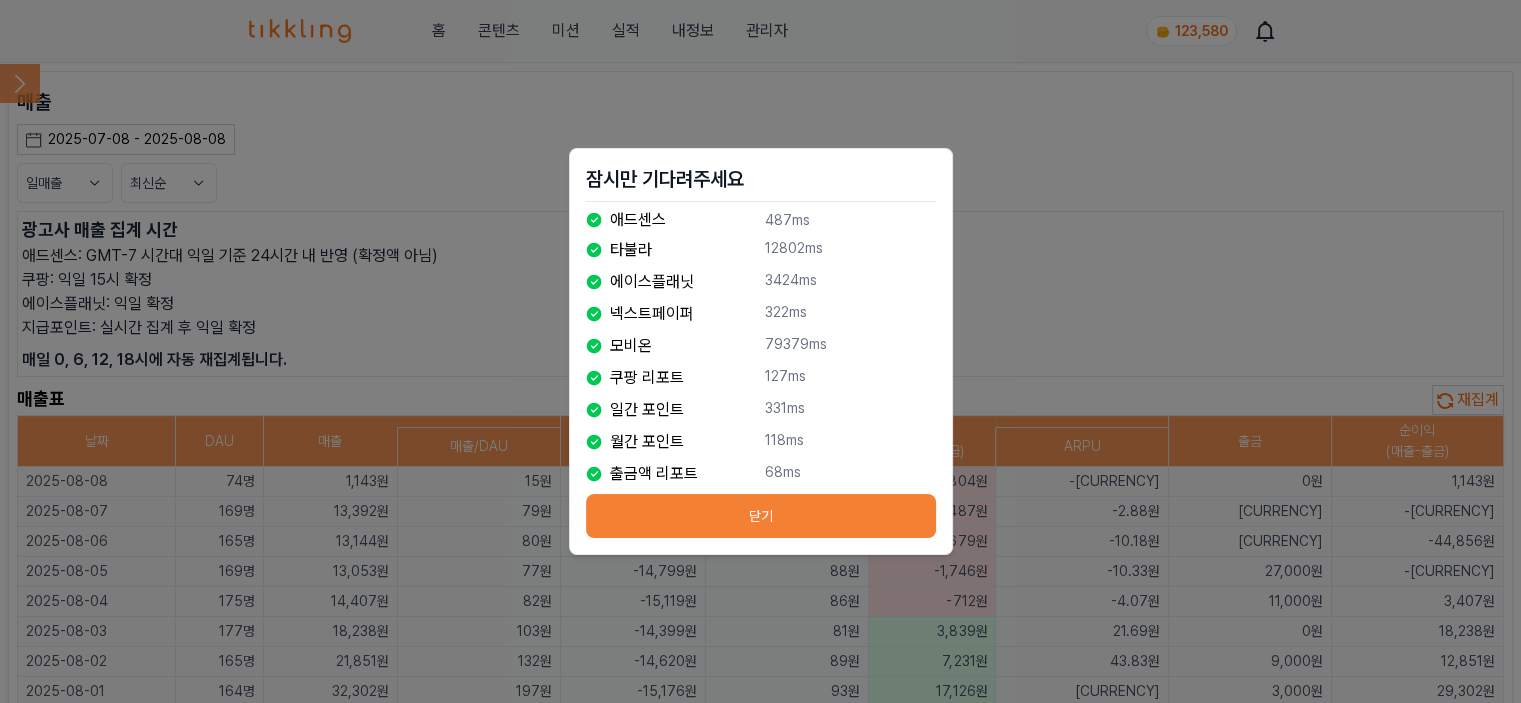click on "닫기" at bounding box center [761, 516] 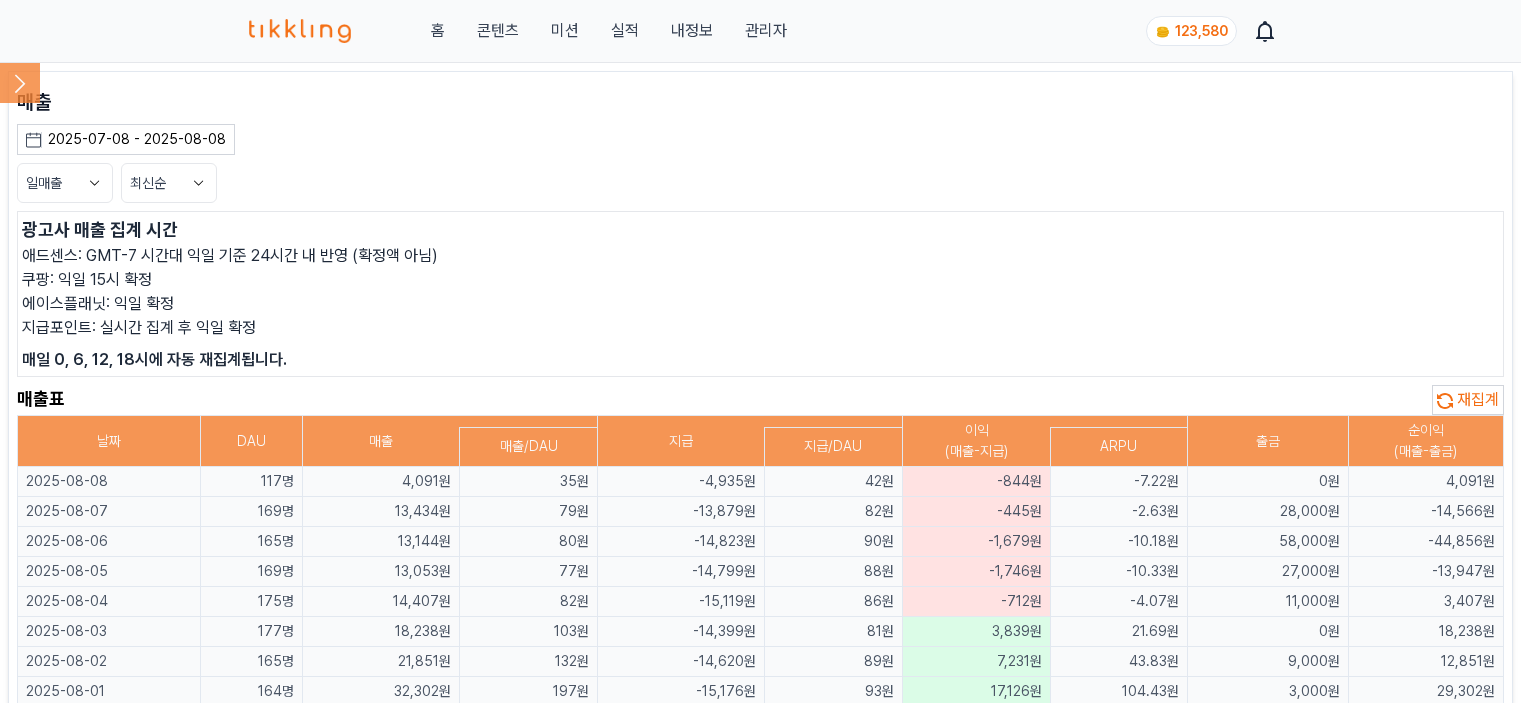 scroll, scrollTop: 0, scrollLeft: 0, axis: both 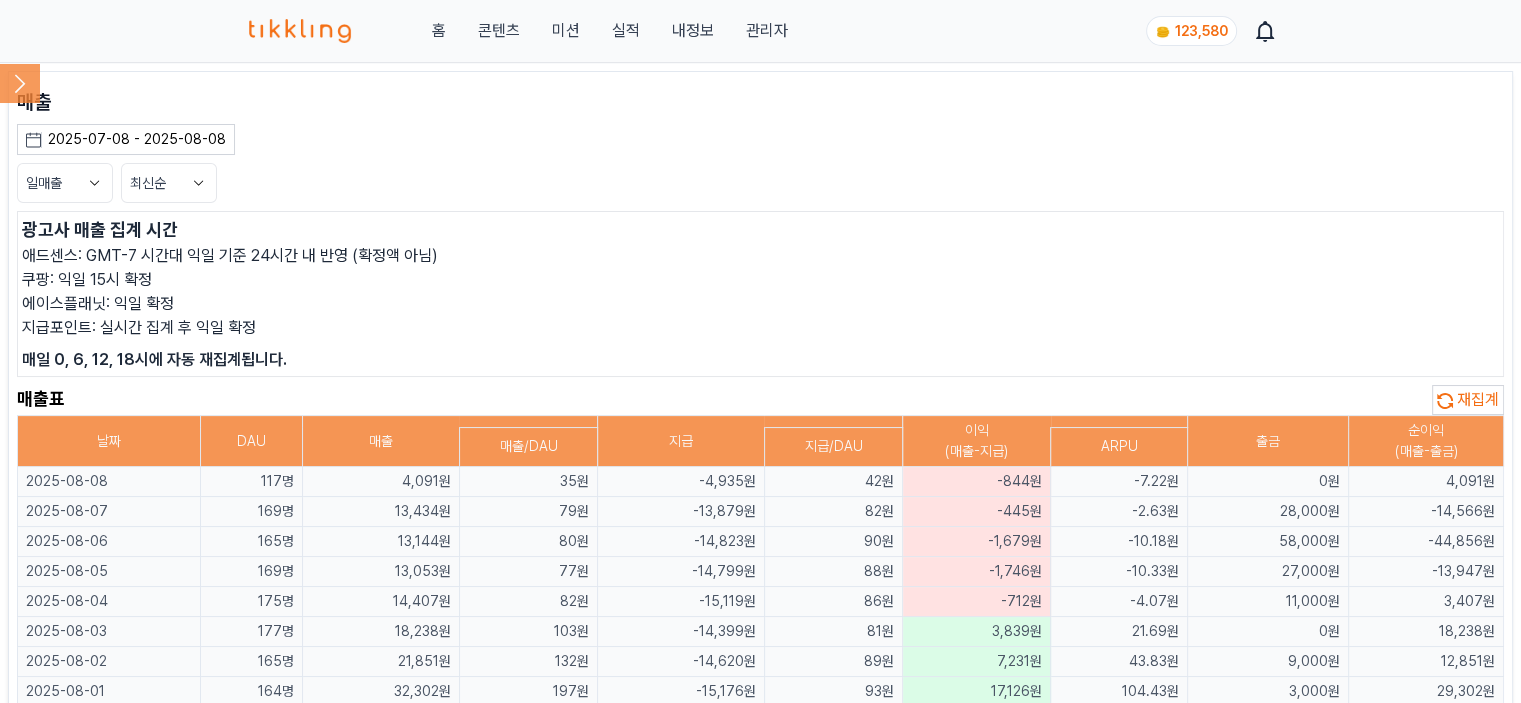 click on "쿠팡: 익일 15시 확정" at bounding box center (760, 280) 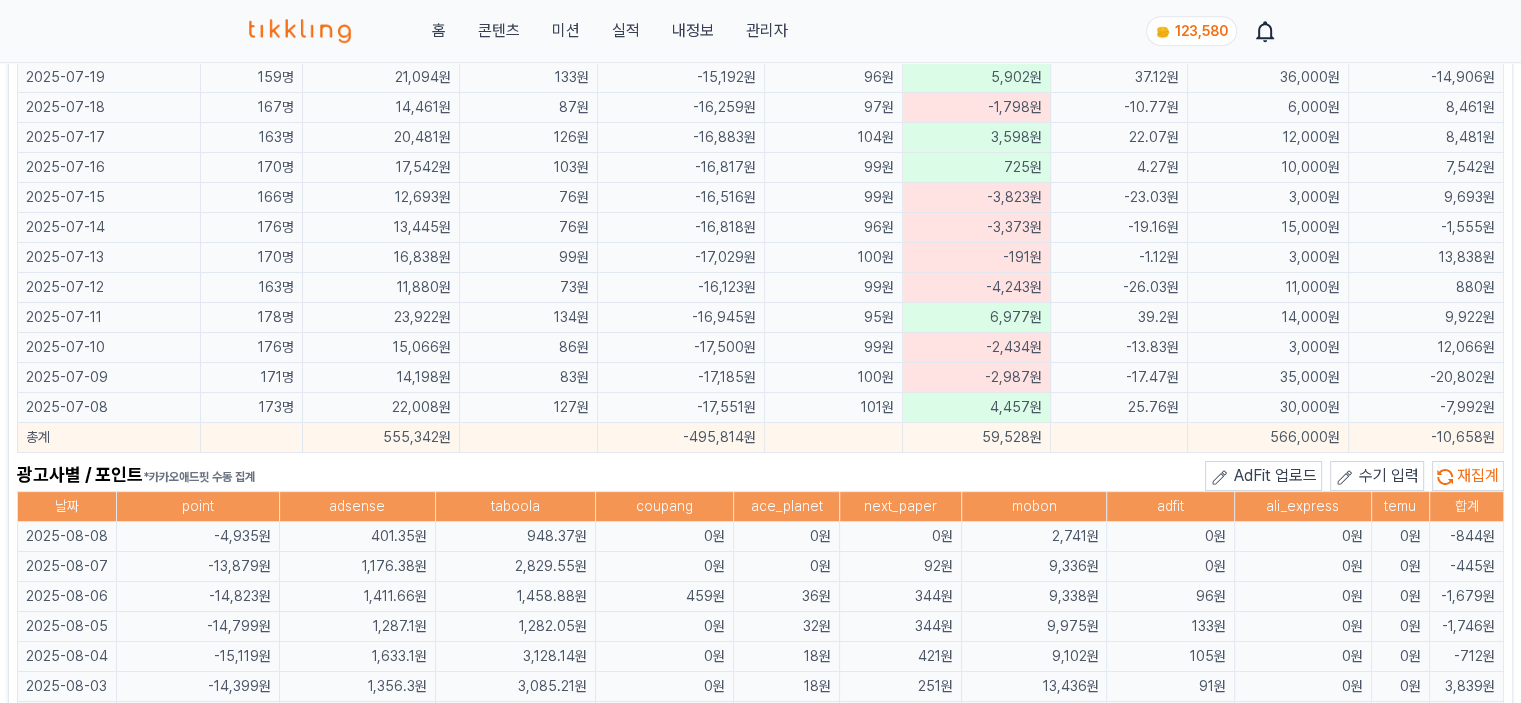 scroll, scrollTop: 1100, scrollLeft: 0, axis: vertical 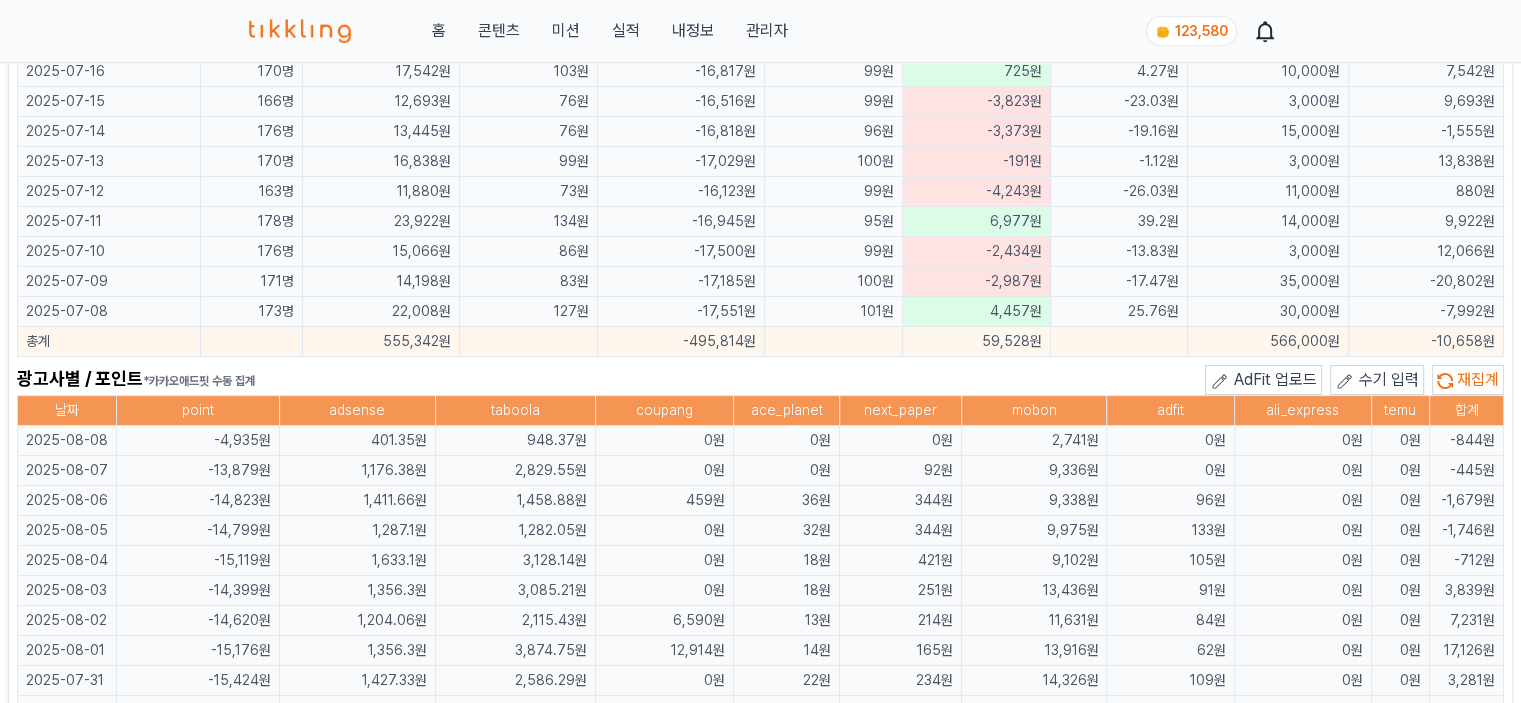 click on "콘텐츠" at bounding box center [498, 31] 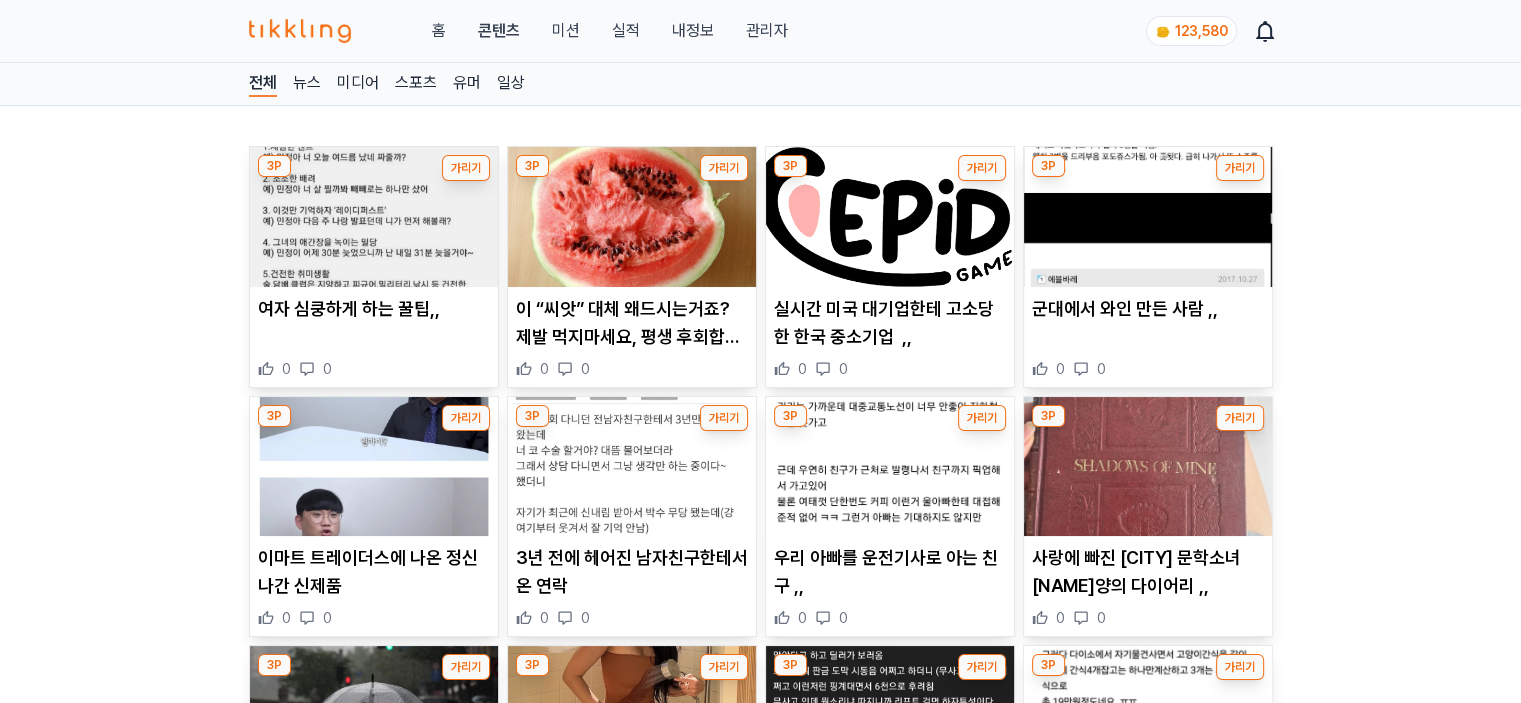 click at bounding box center (632, 217) 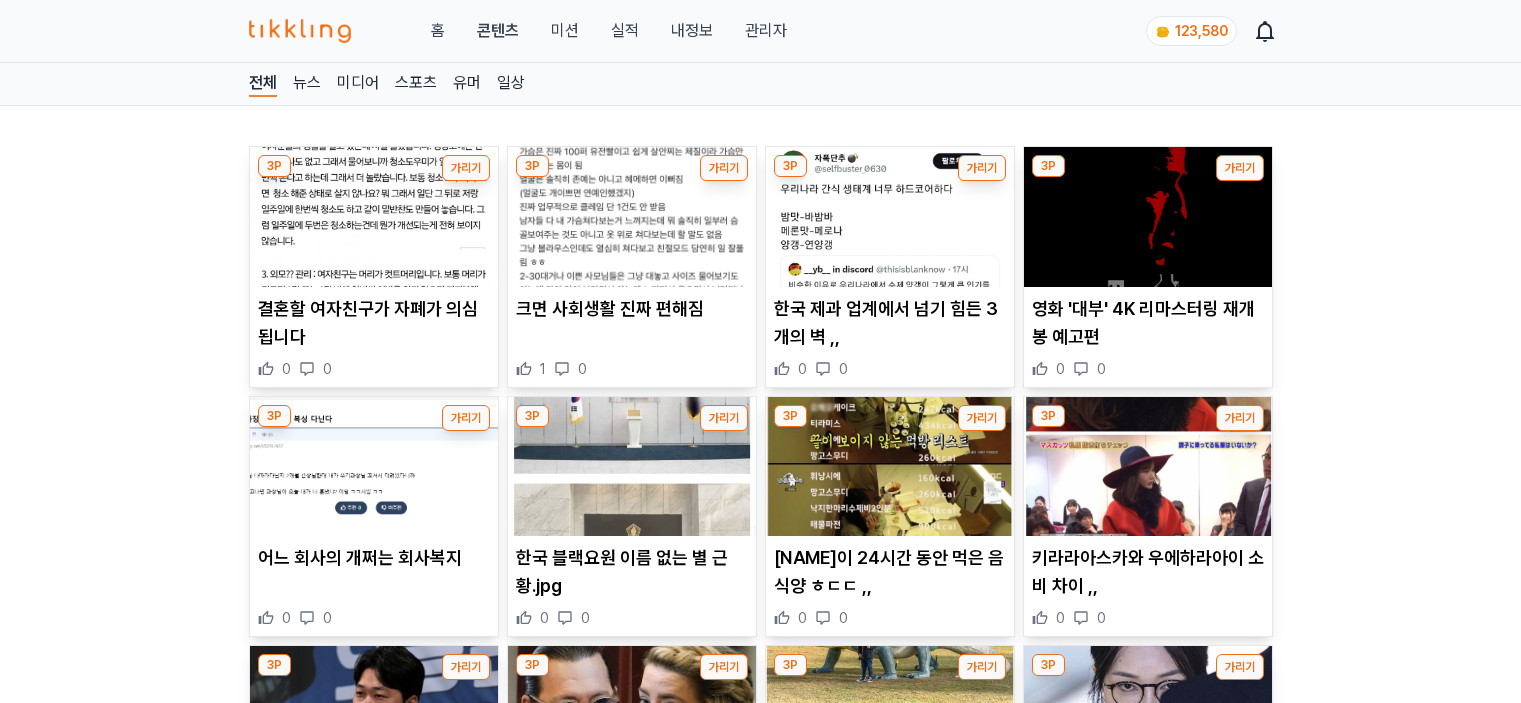 scroll, scrollTop: 0, scrollLeft: 0, axis: both 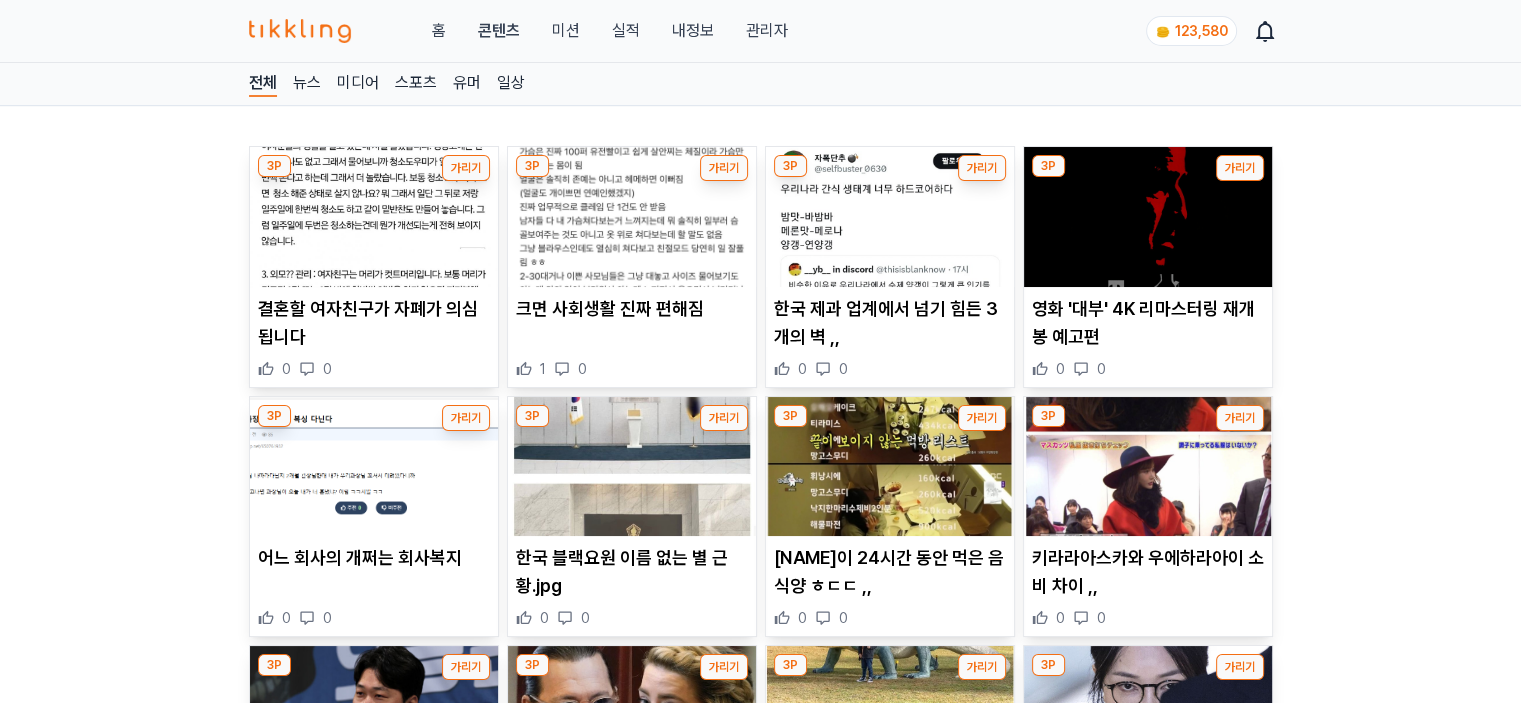 click on "관리자" at bounding box center (766, 31) 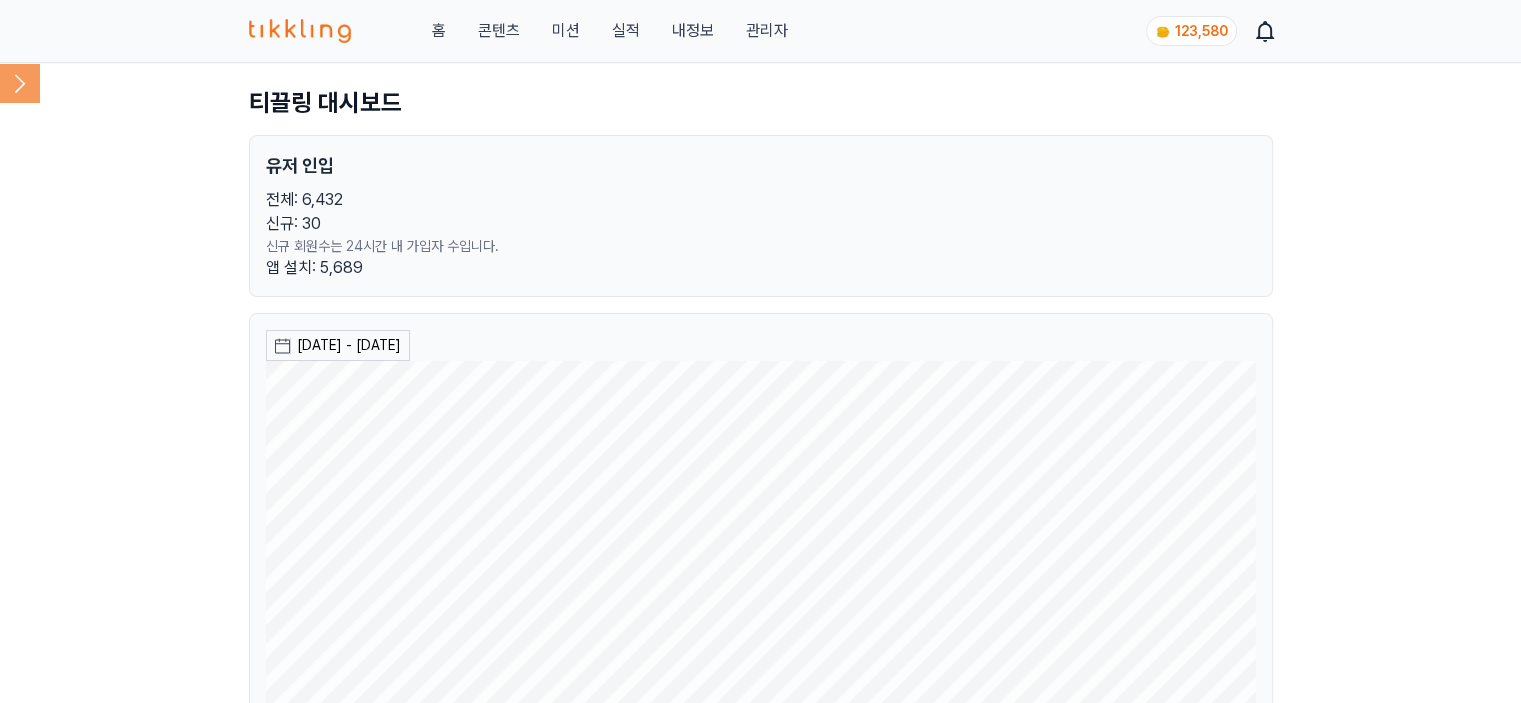 click 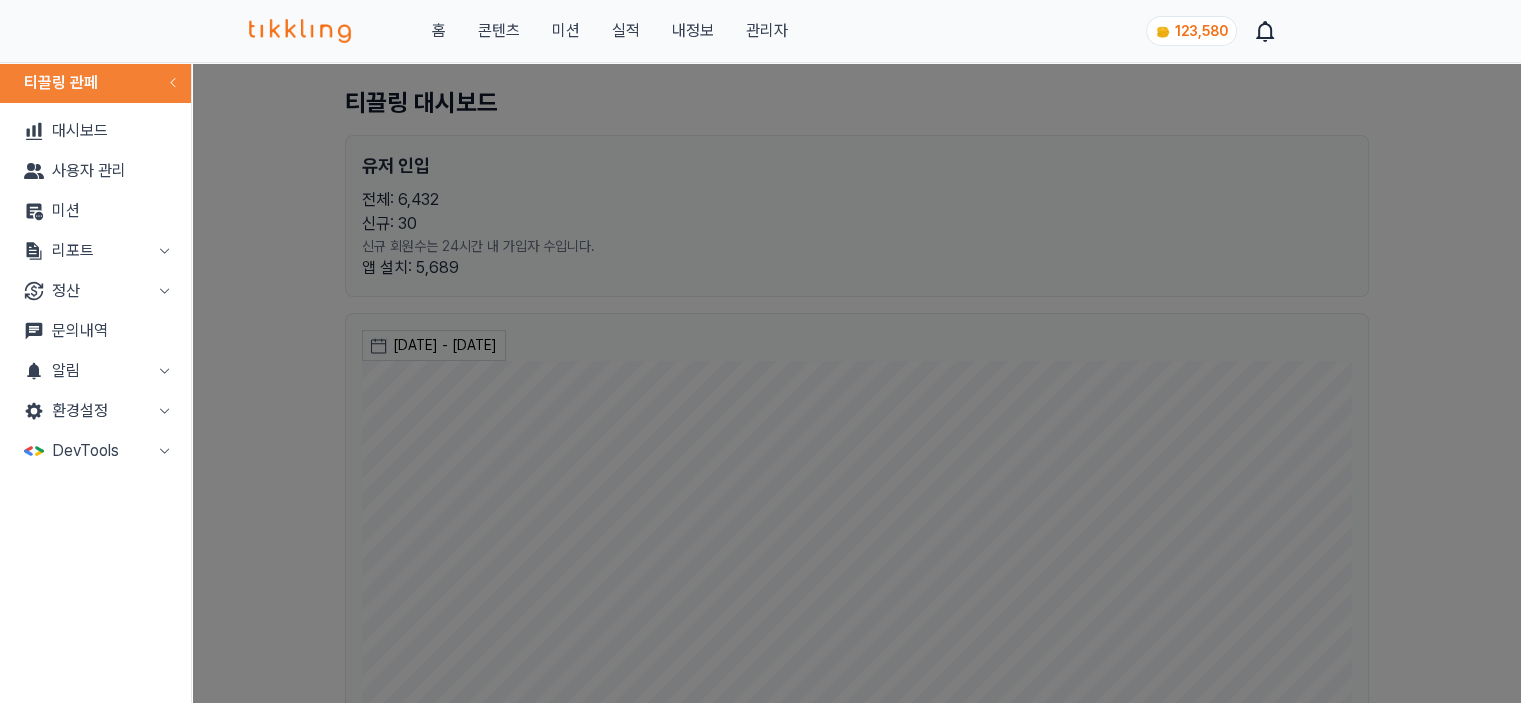 click on "리포트" at bounding box center (95, 251) 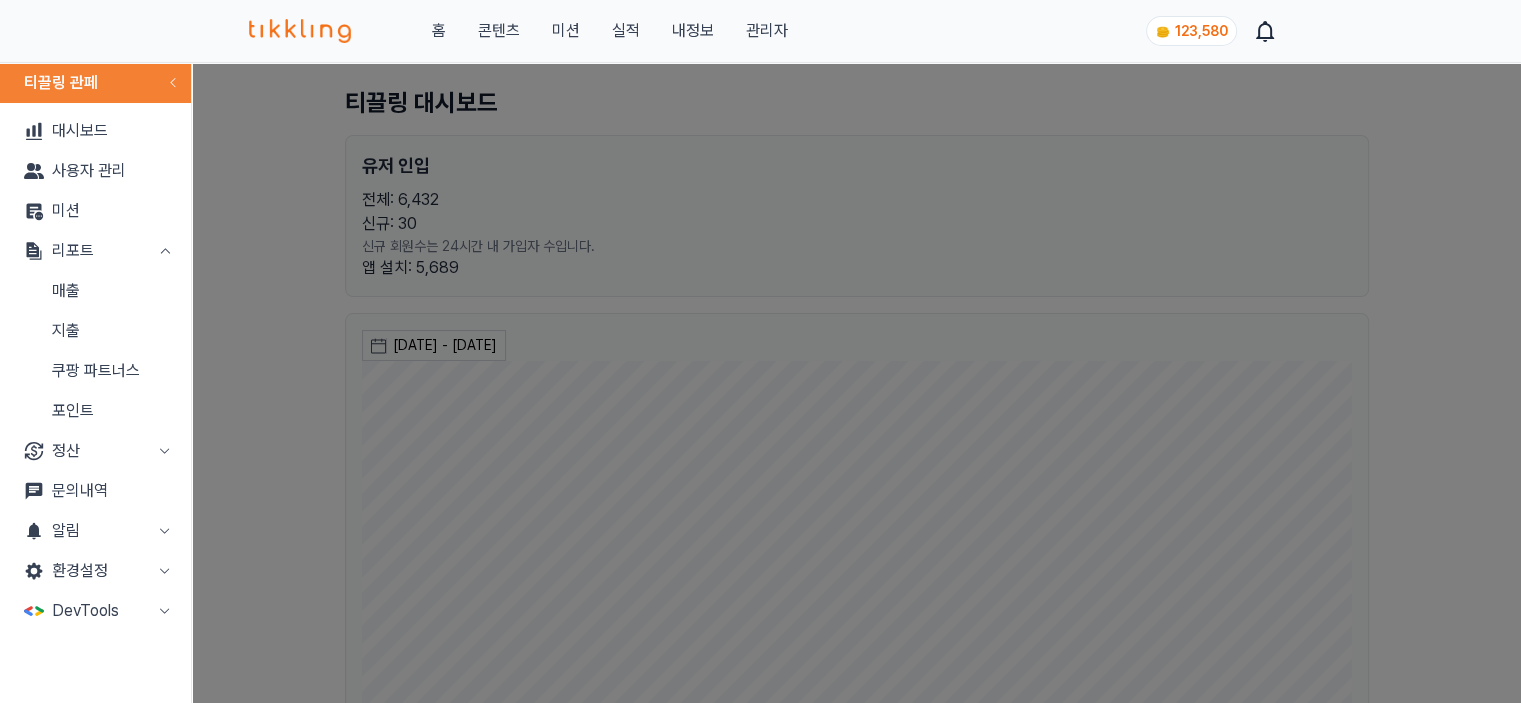 click on "매출" at bounding box center (95, 291) 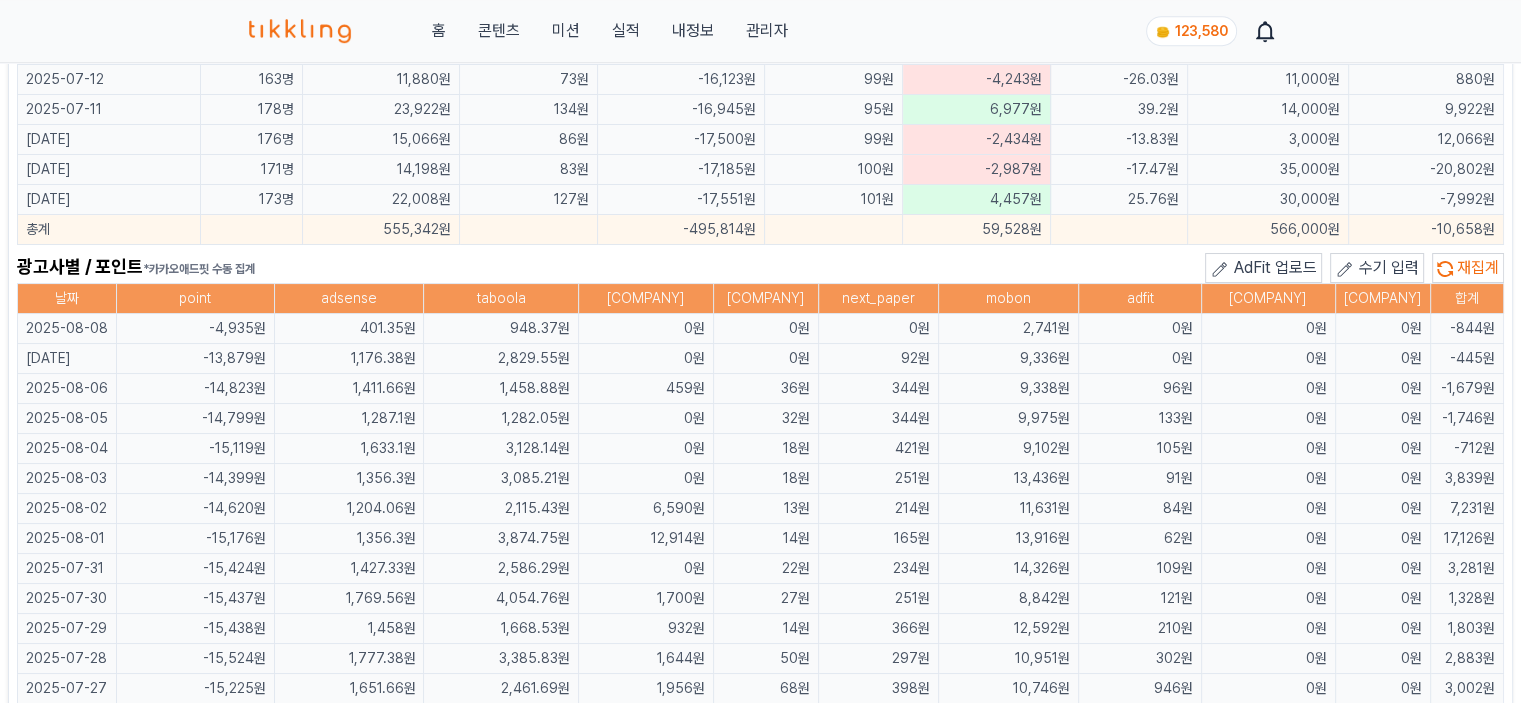 scroll, scrollTop: 1231, scrollLeft: 0, axis: vertical 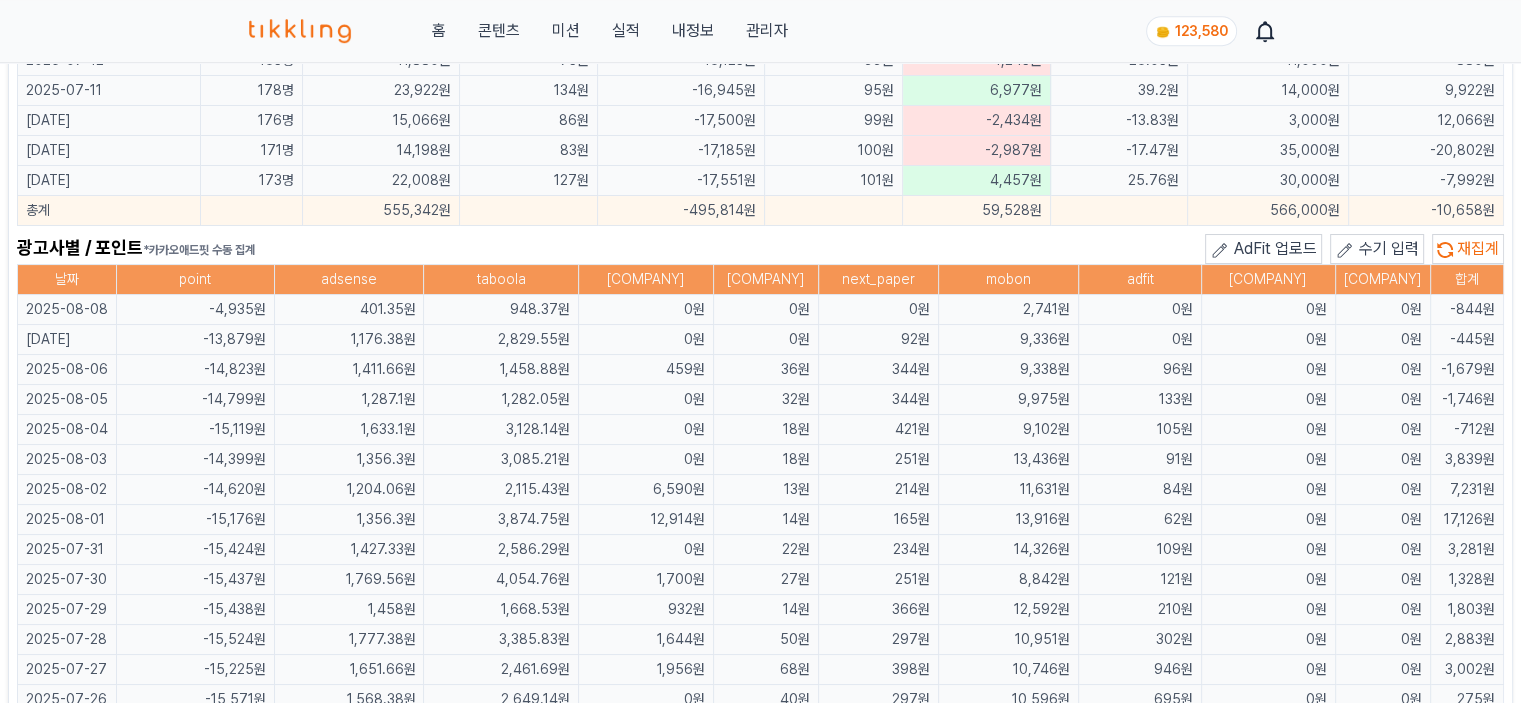 click on "수기 입력" at bounding box center (1389, 248) 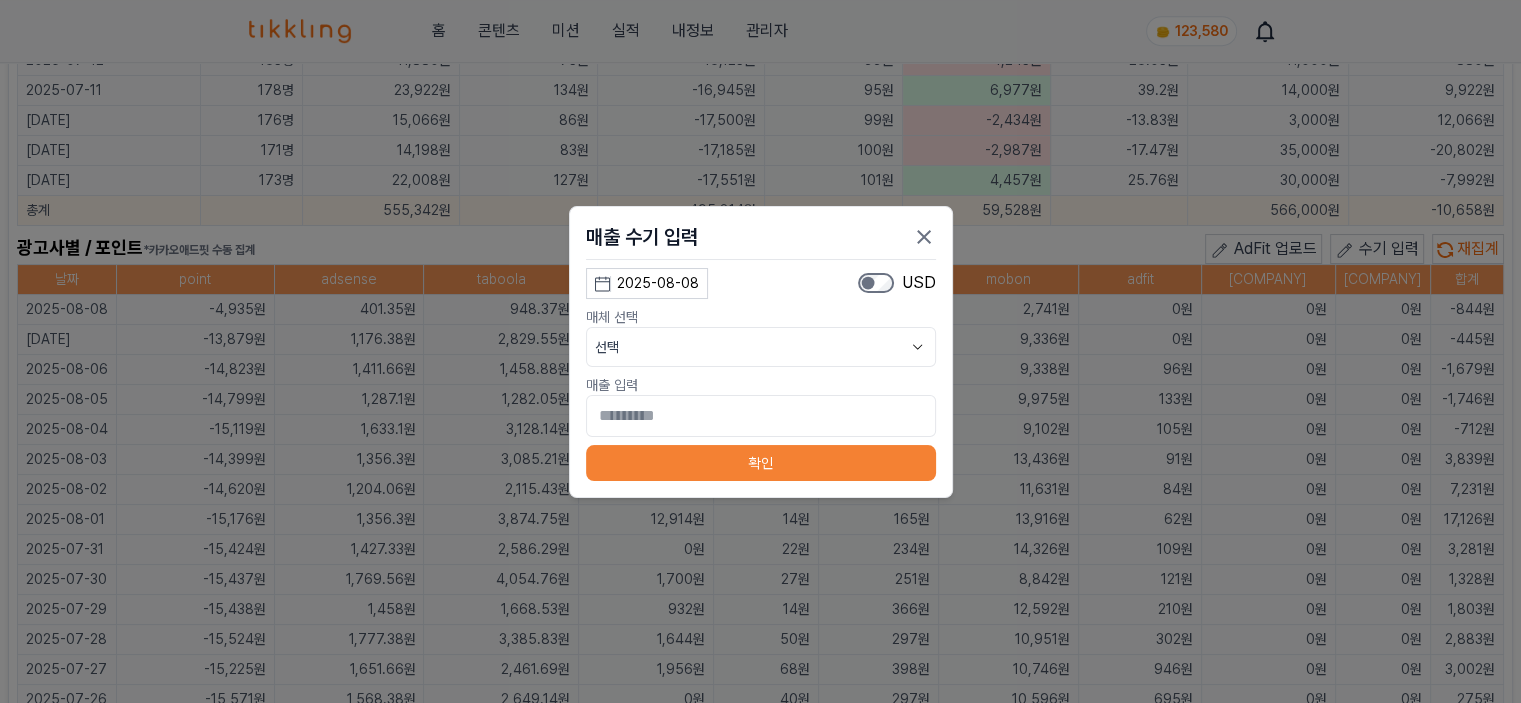 click on "2025-08-08" at bounding box center [647, 283] 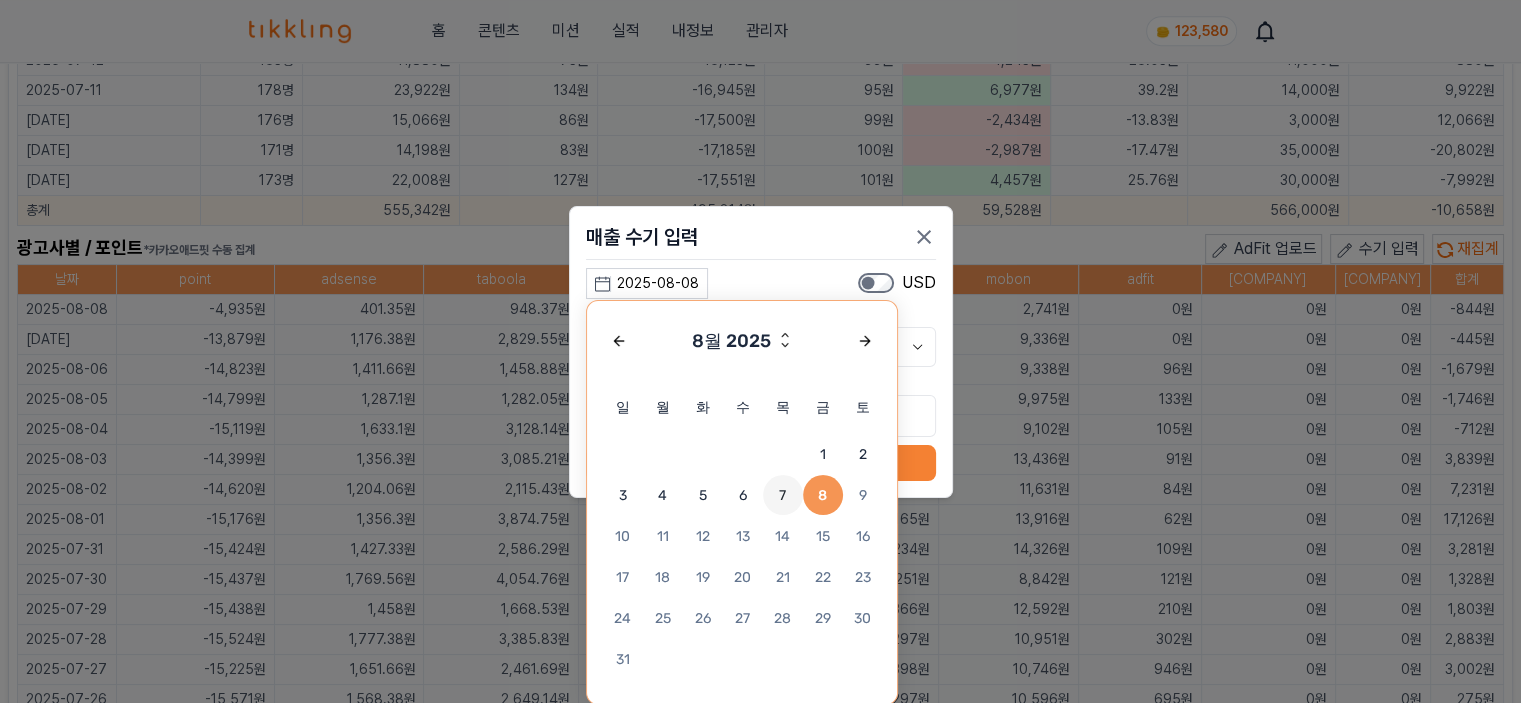 click on "7" at bounding box center [783, 495] 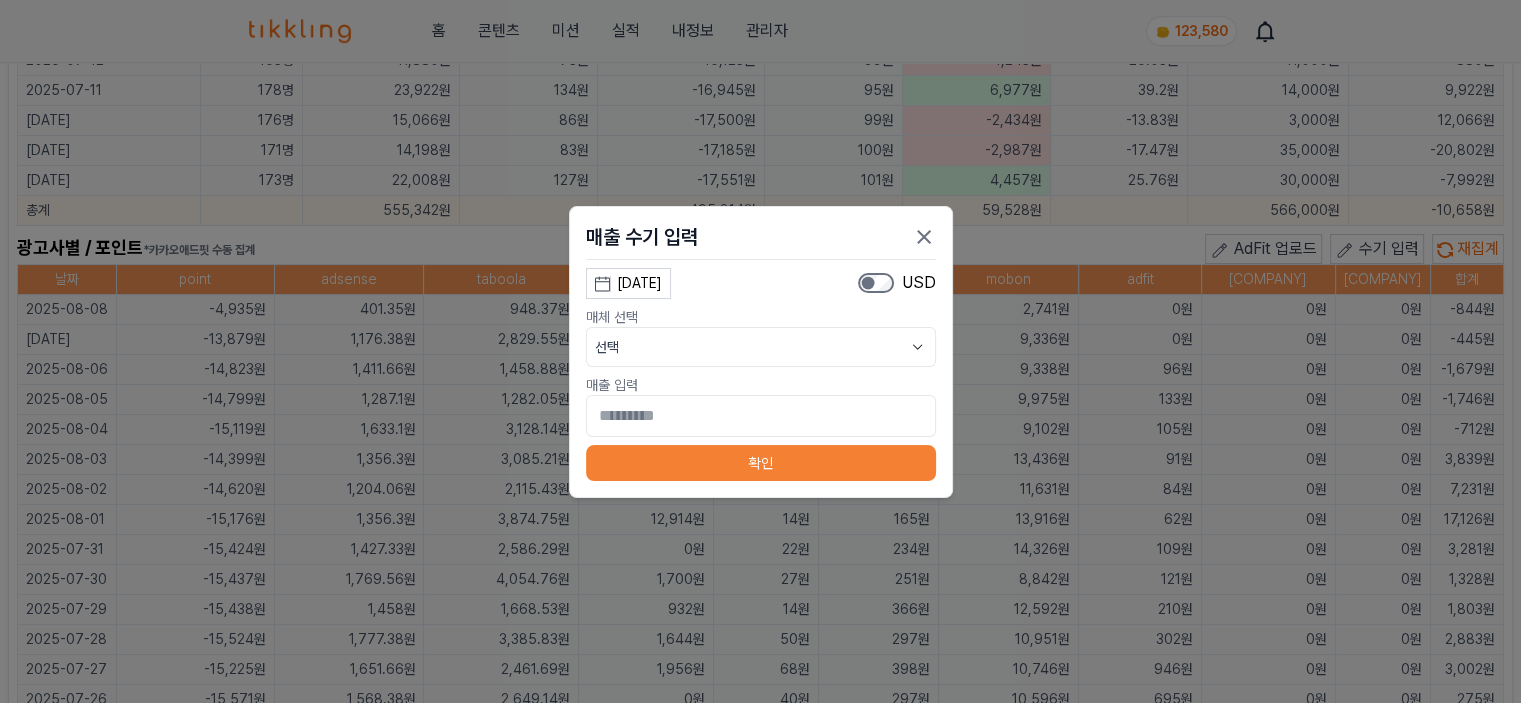 click on "선택" at bounding box center (761, 347) 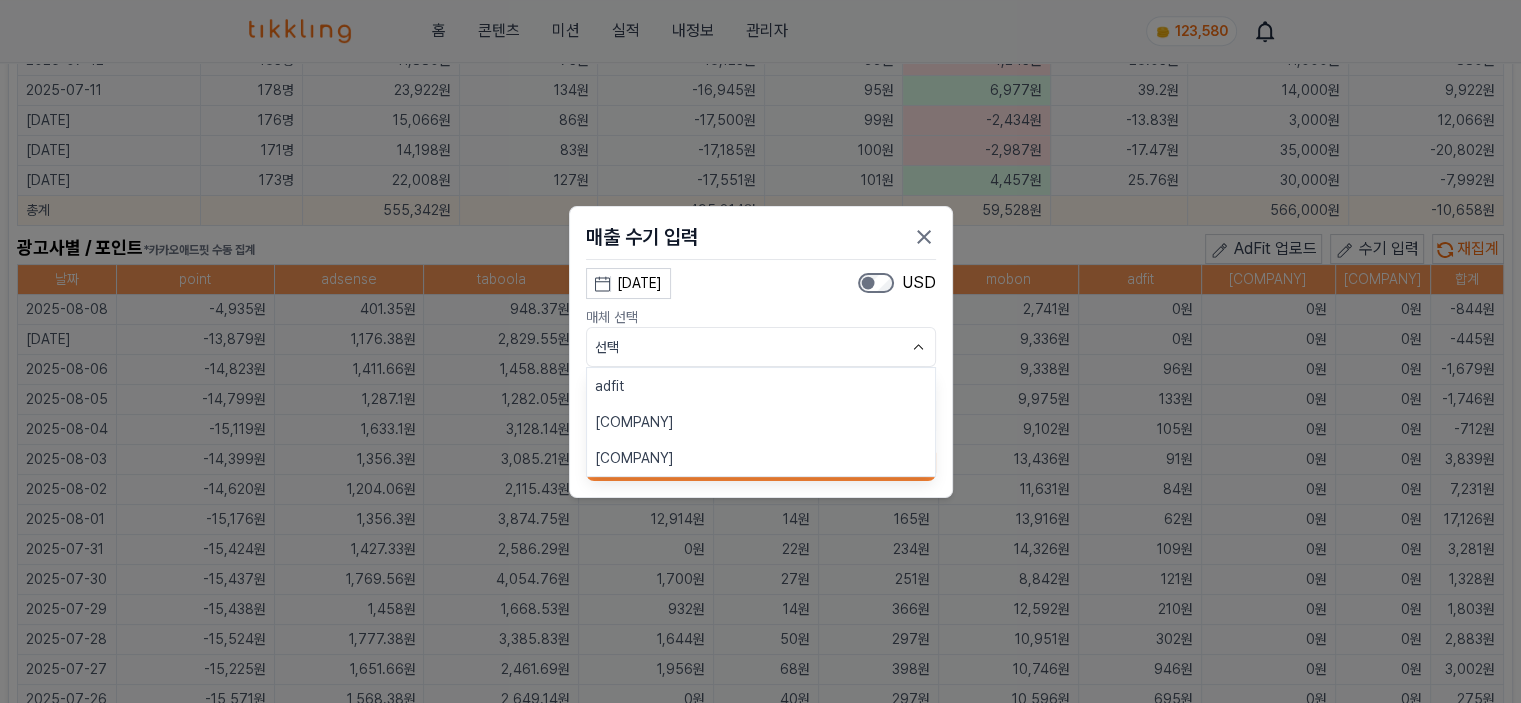 click on "adfit" at bounding box center (761, 386) 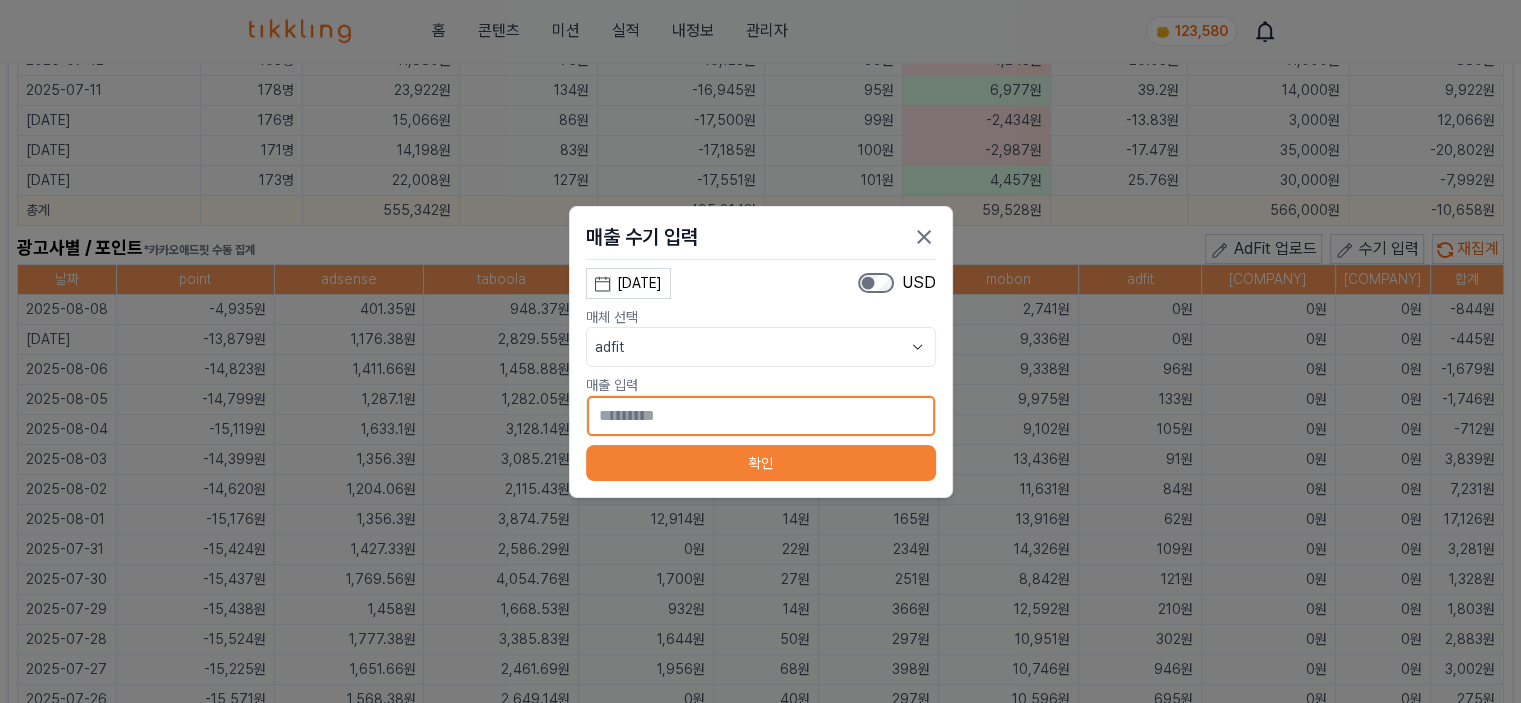click on "*" at bounding box center [761, 416] 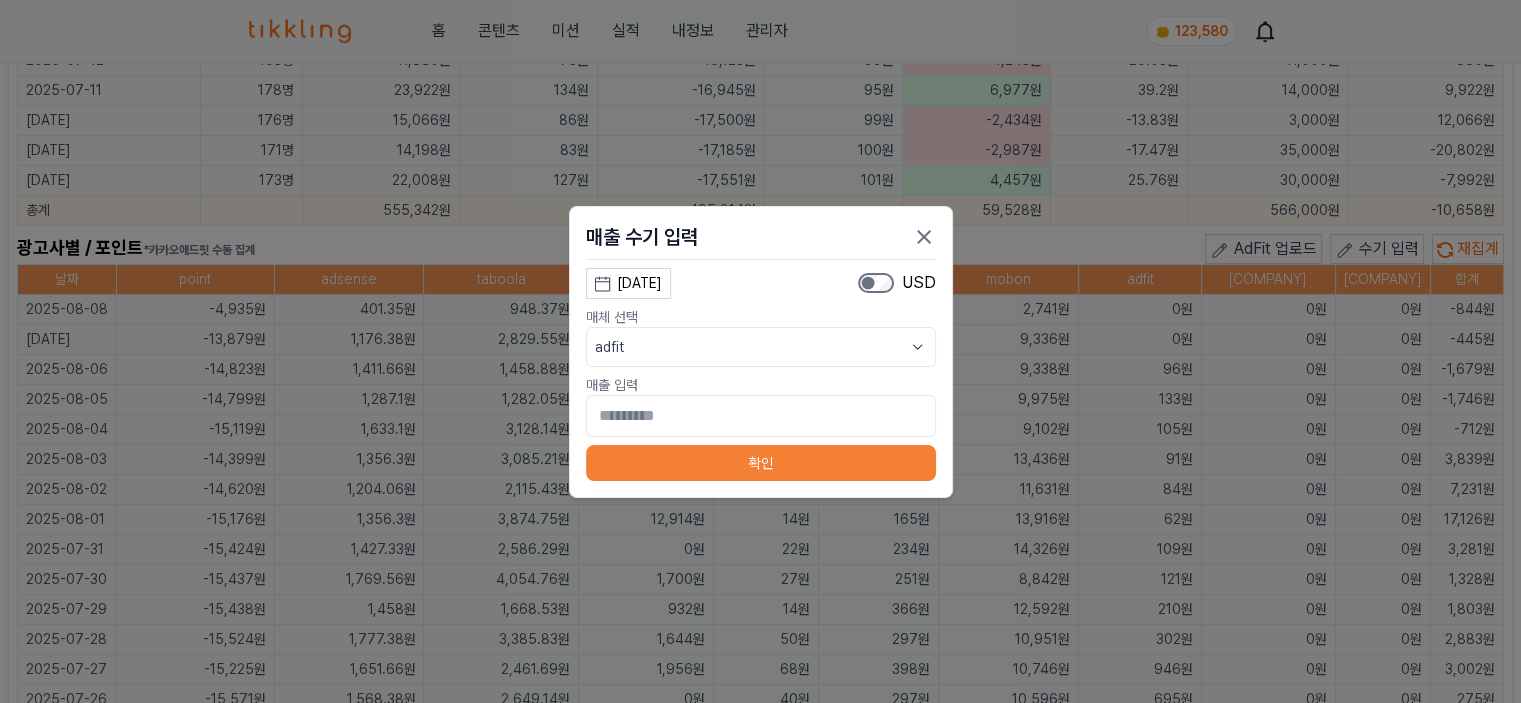 click on "매출 수기 입력         2025-08-07       8월 2025           일 월 화 수 목 금 토             1 2 3 4 5 6 7 8 9 10 11 12 13 14 15 16 17 18 19 20 21 22 23 24 25 26 27 28 29 30 31                   USD     매체 선택   adfit       매출 입력   *       확인" at bounding box center (761, 352) 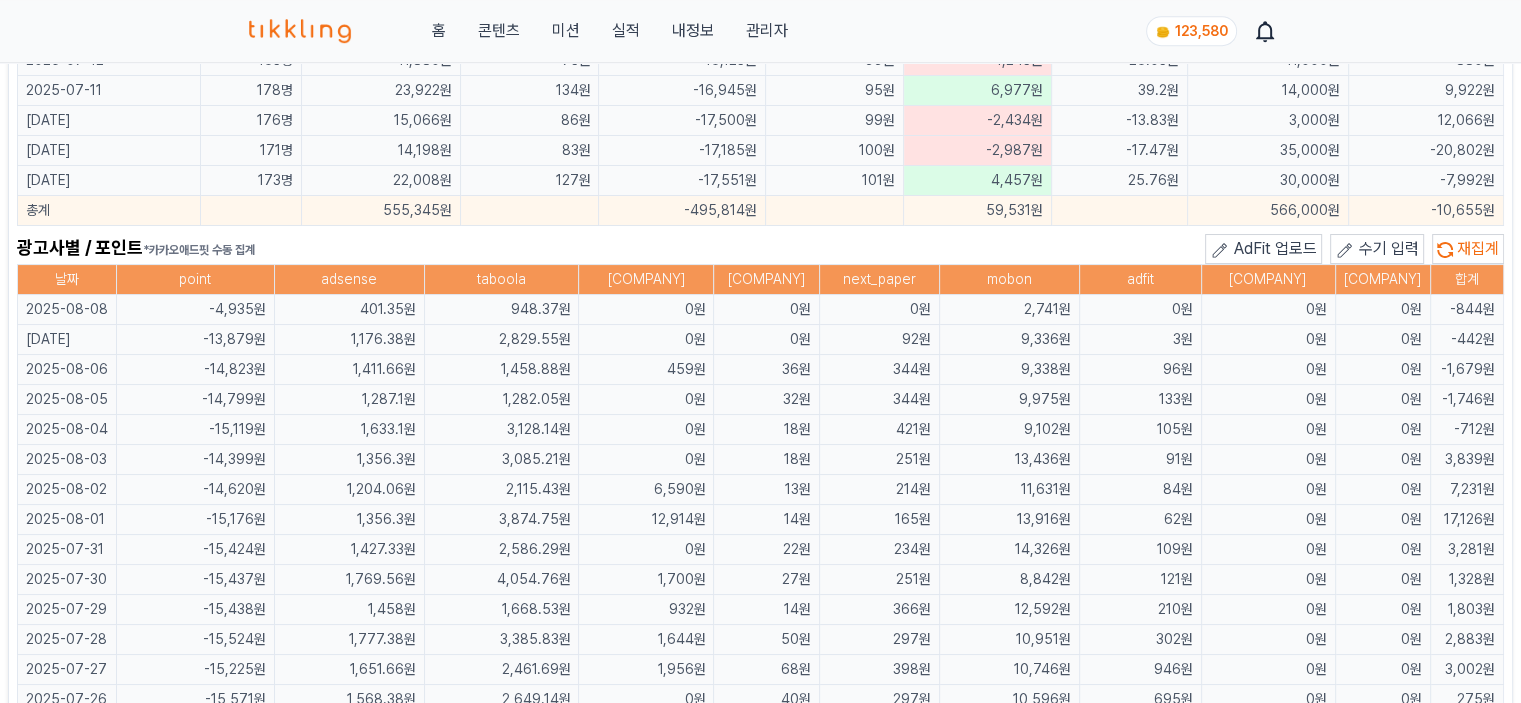 click on "매출     2025-07-08 - 2025-08-08   오늘 지난 7일 지난 30일 지난 60일 지난 90일 지난 1년     8월 2025           일 월 화 수 목 금 토             1 2 3 4 5 6 7 8 9 10 11 12 13 14 15 16 17 18 19 20 21 22 23 24 25 26 27 28 29 30 31                 일매출       최신순       광고사 매출 집계 시간   애드센스: GMT-7 시간대 익일 기준 24시간 내 반영 (확정액 아님)   쿠팡: 익일 15시 확정   에이스플래닛: 익일 확정   지급포인트: 실시간 집계 후 익일 확정   매일 0, 6, 12, 18시에 자동 재집계됩니다.   매출표     재집계   날짜   DAU   매출     지급     이익 (매출-지급)     출금   순이익 (매출-출금)   매출/DAU   지급/DAU   ARPU 2025-08-08   117명   4,091원   35원   -4,935원   42원   -844원   -7.22원   0원   4,091원 2025-08-07   169명   13,437원   80원   -13,879원   82원   -442원   -2.62원   28,000원   -14,563원 2025-08-06   165명   13,144원   80원   -14,823원" at bounding box center (760, 92) 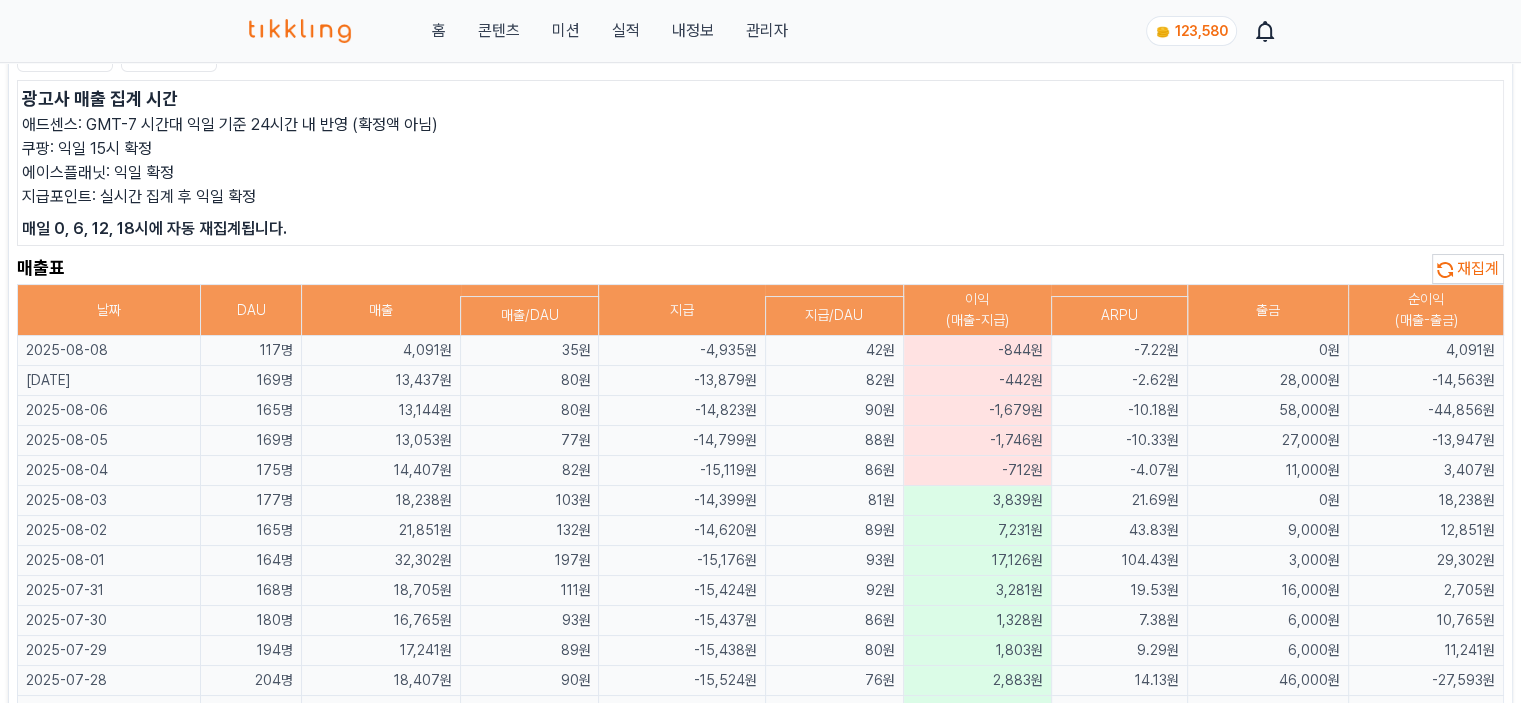 scroll, scrollTop: 0, scrollLeft: 0, axis: both 